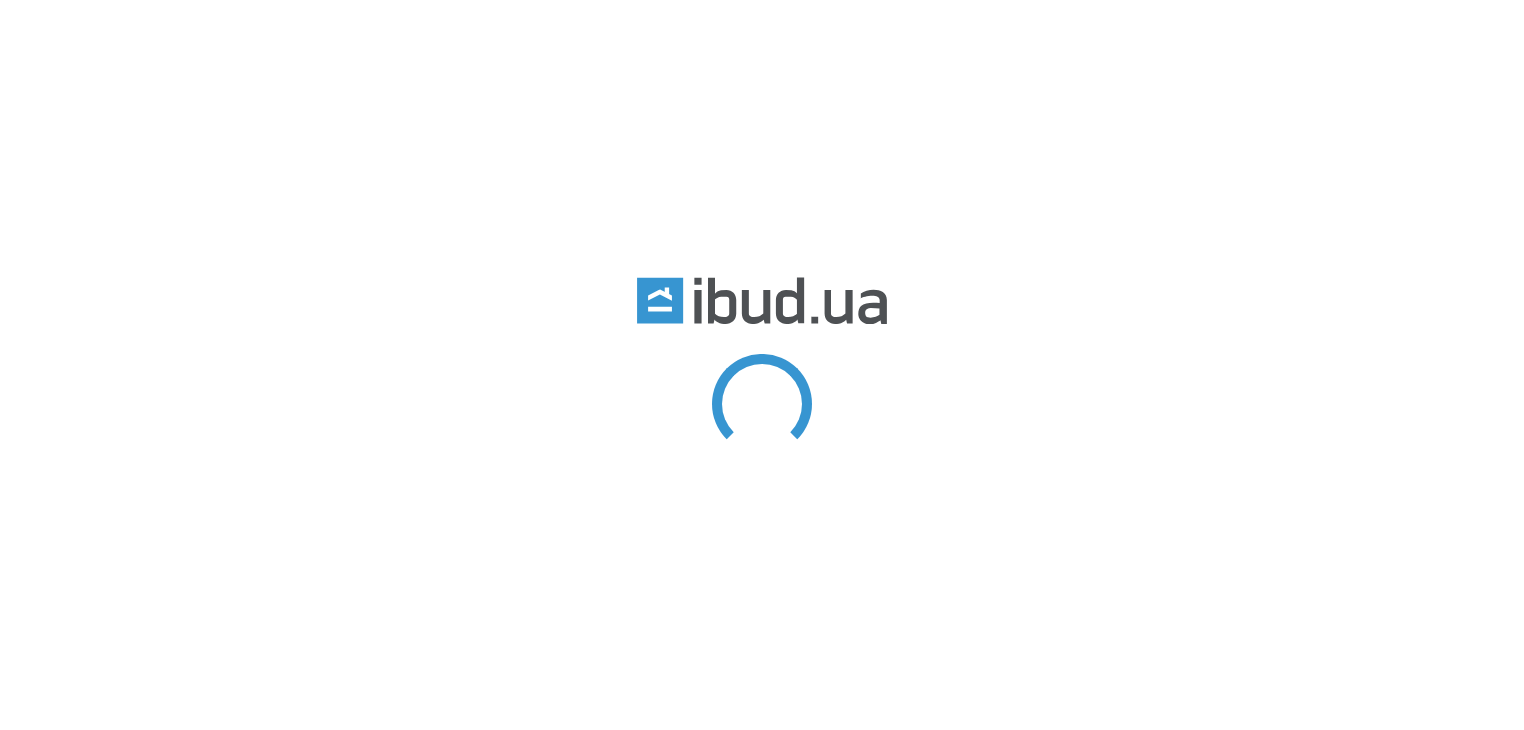 scroll, scrollTop: 0, scrollLeft: 0, axis: both 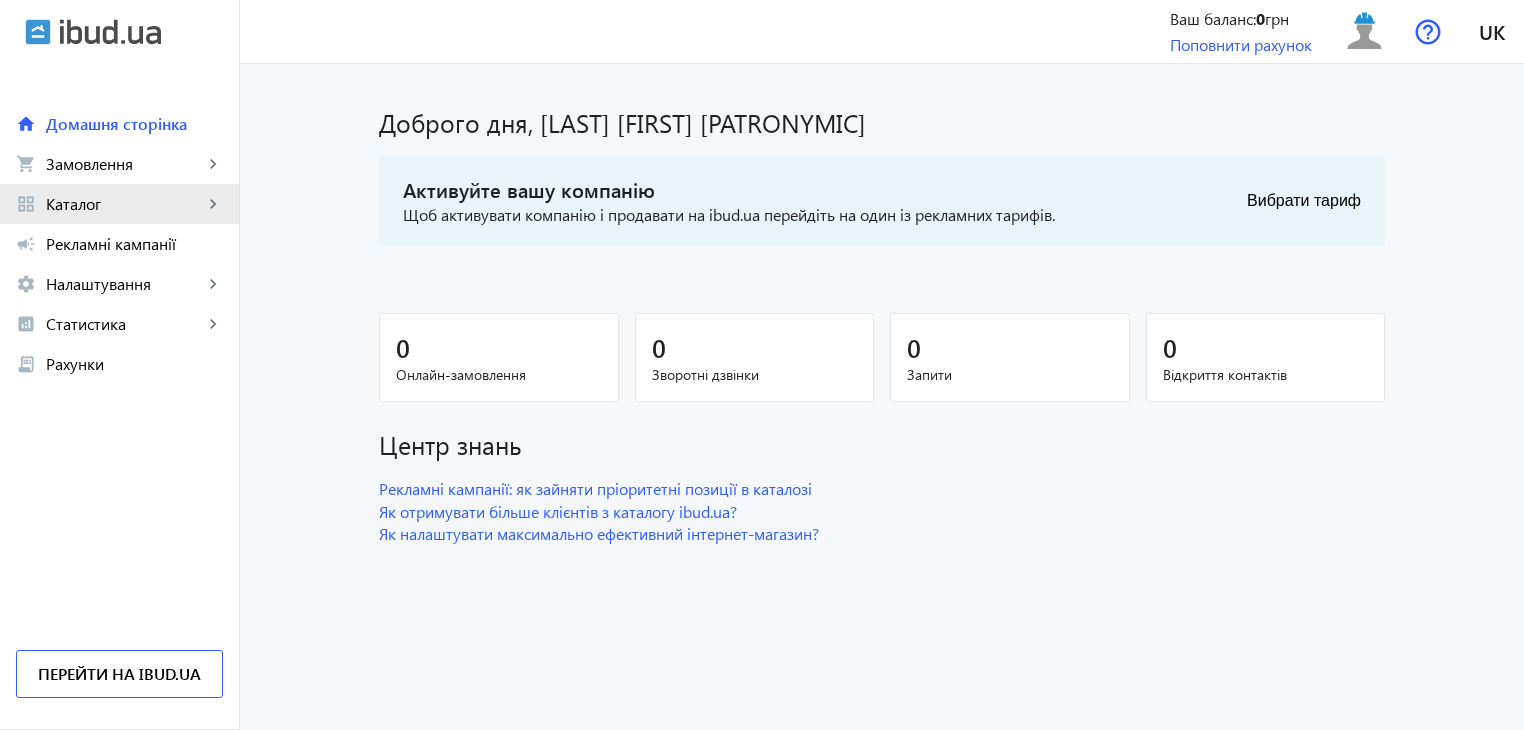 click on "Каталог" 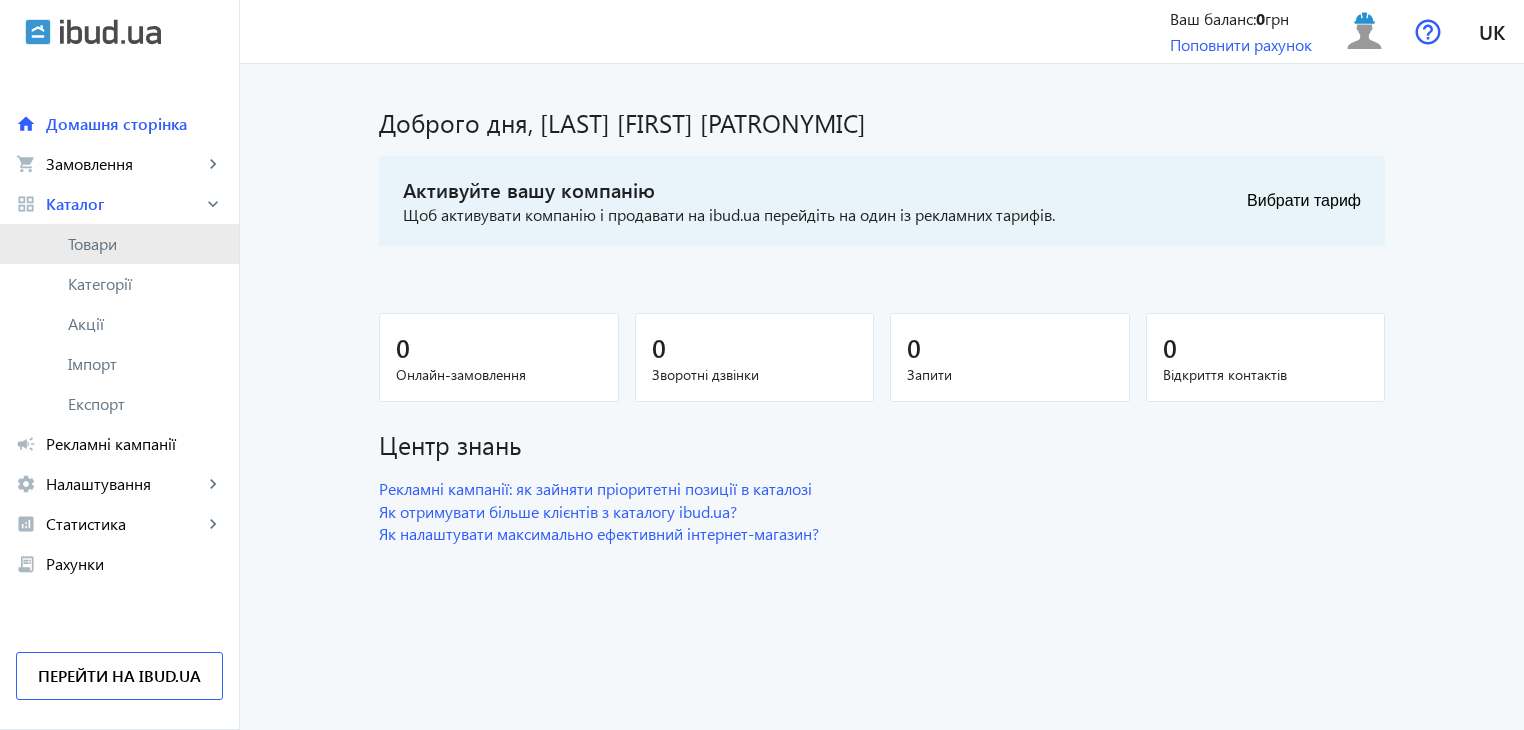 click on "Товари" 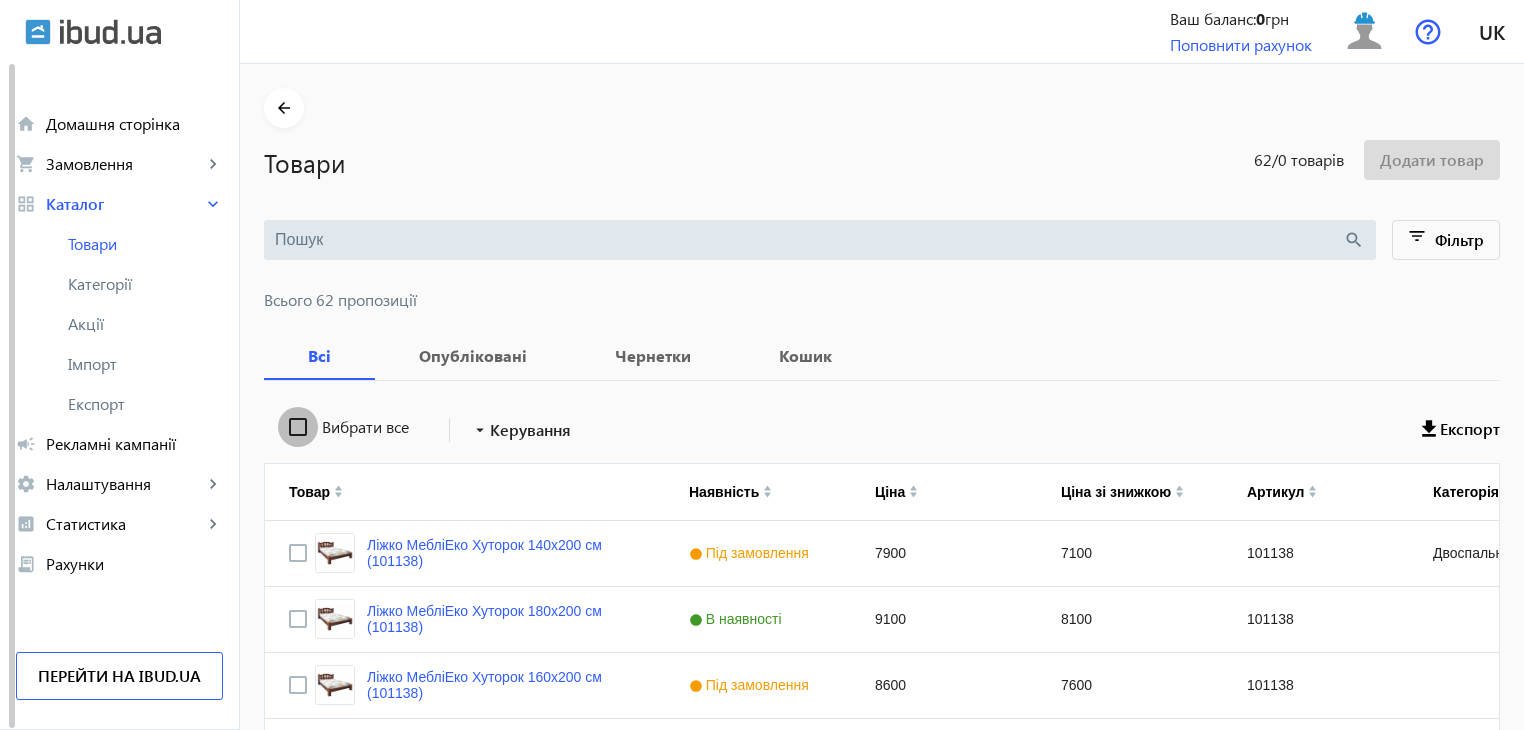 click on "Вибрати все" at bounding box center (298, 427) 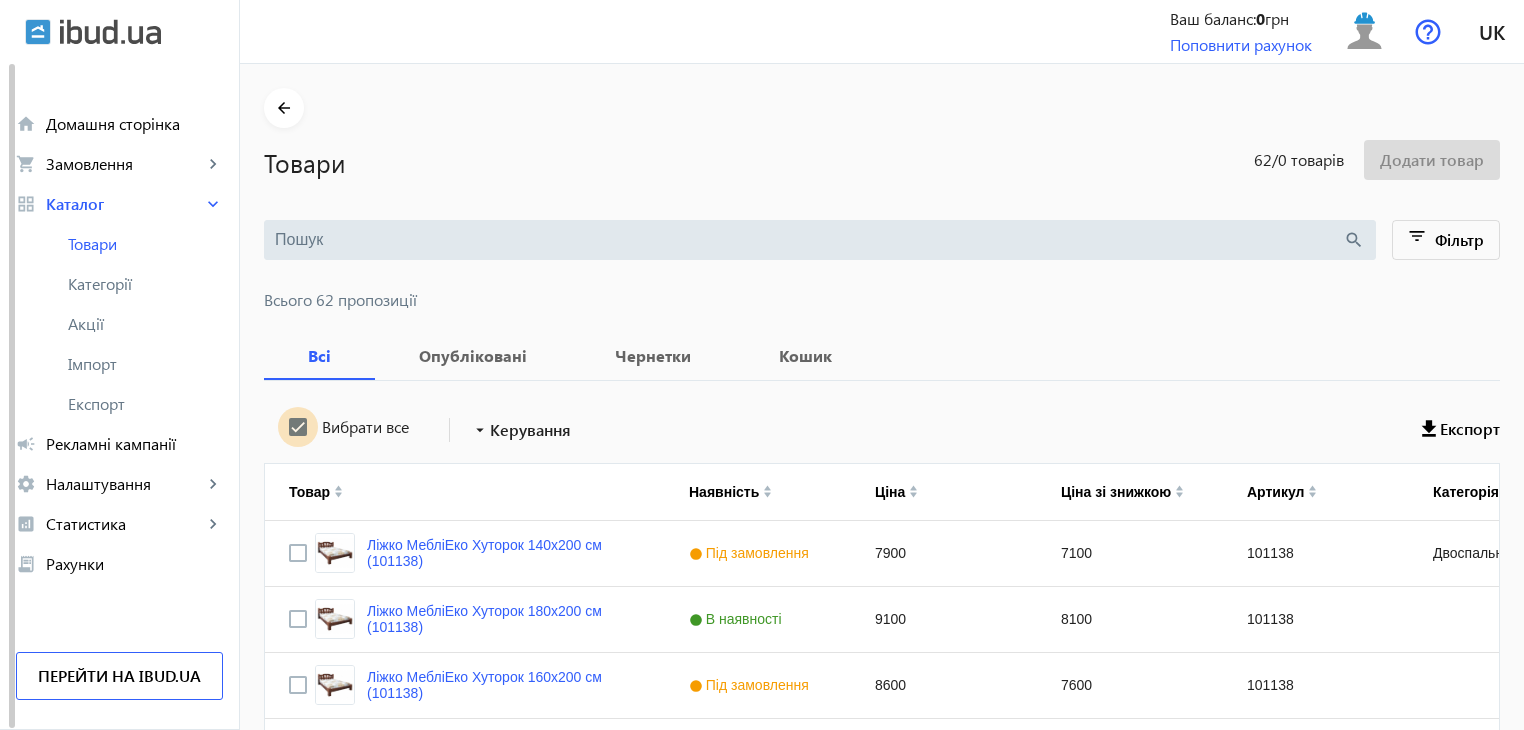 checkbox on "true" 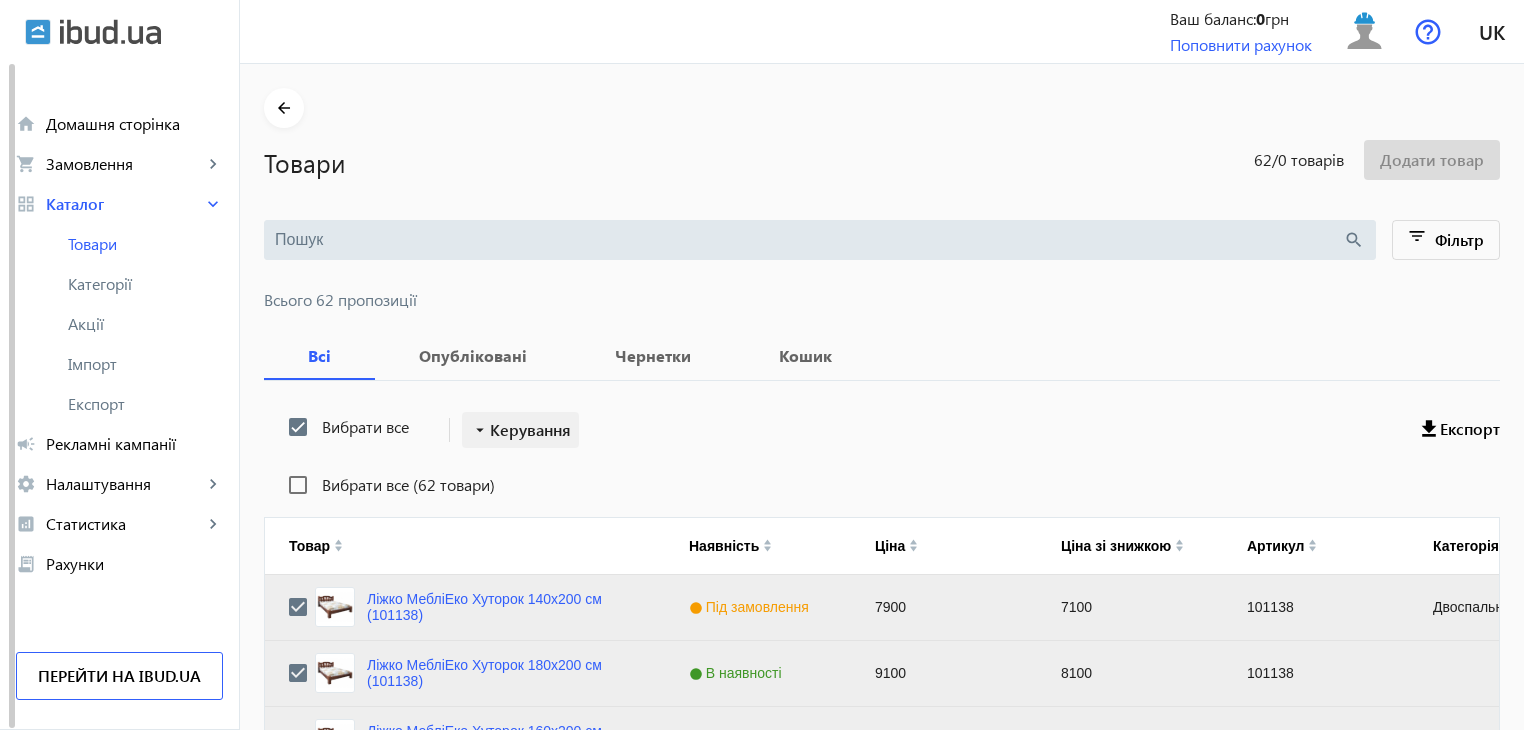 click on "Керування" 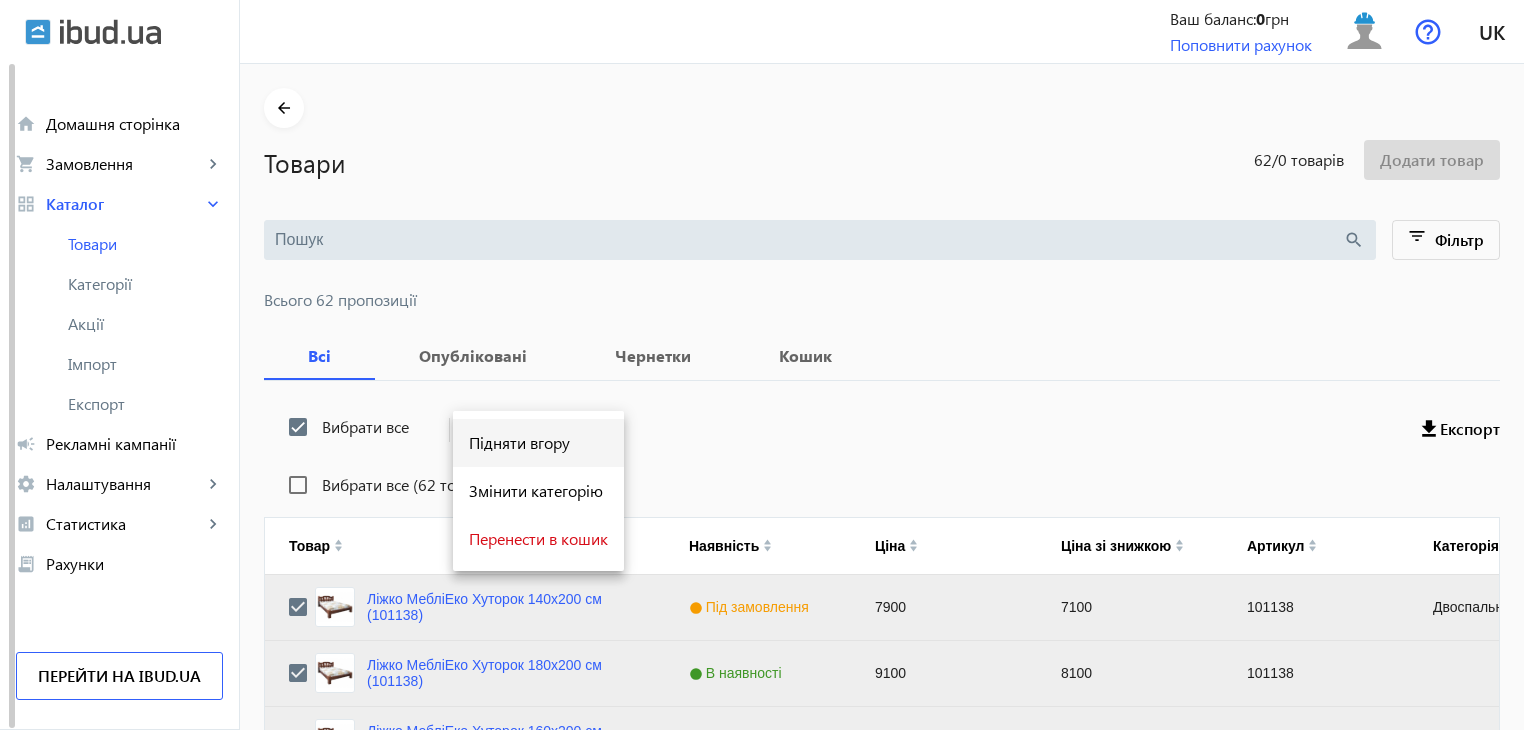 click on "Підняти вгору" at bounding box center (538, 443) 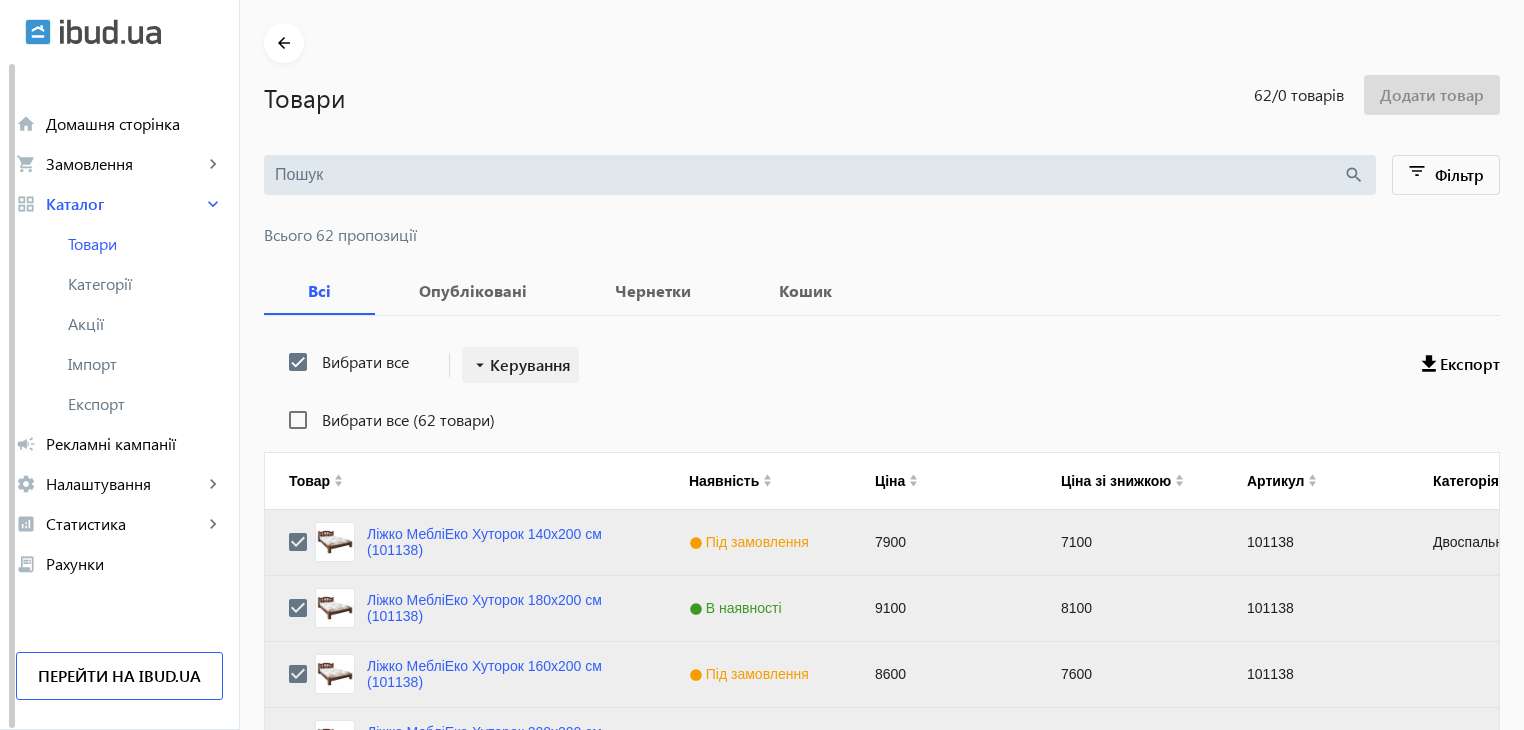 scroll, scrollTop: 100, scrollLeft: 0, axis: vertical 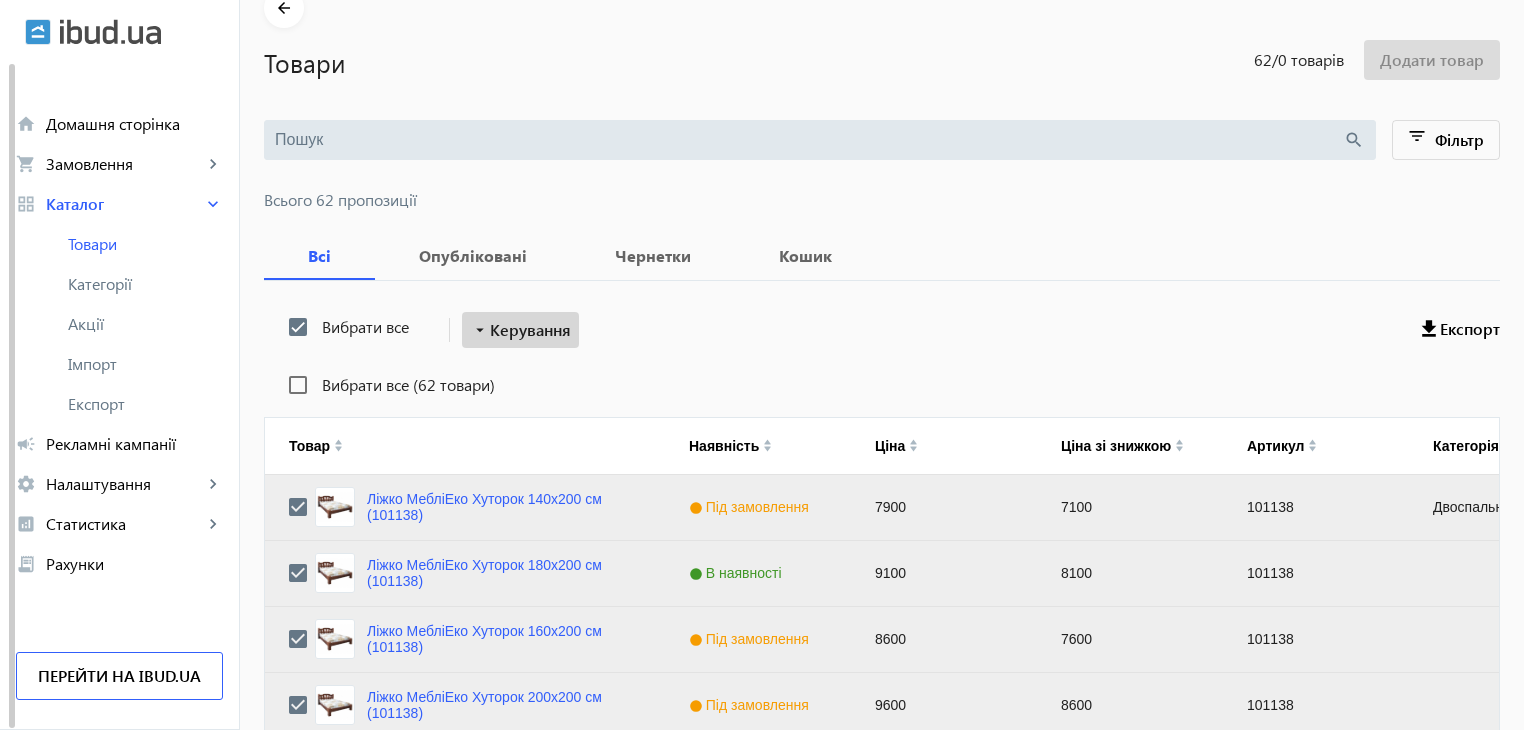 click on "Керування" 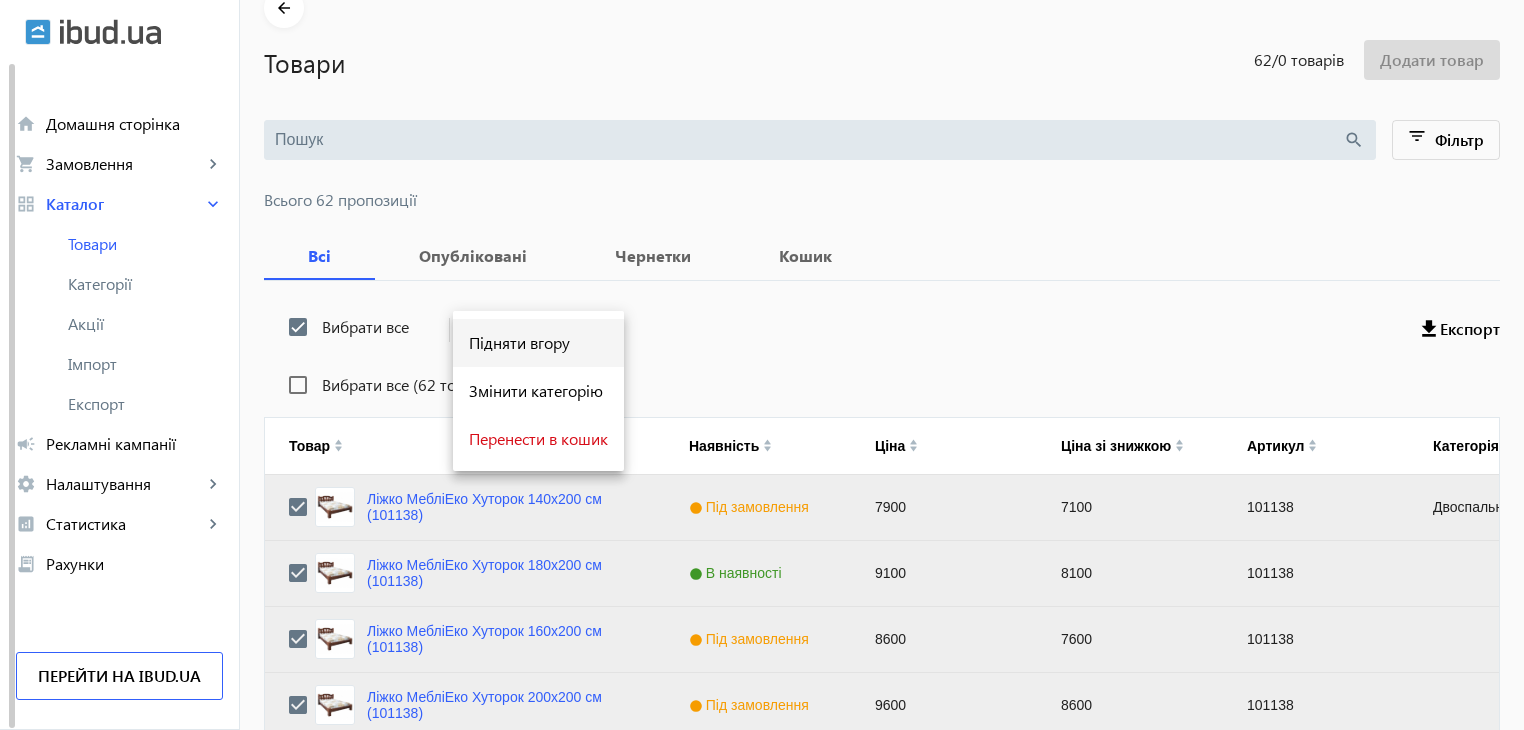 click on "Підняти вгору" at bounding box center [538, 343] 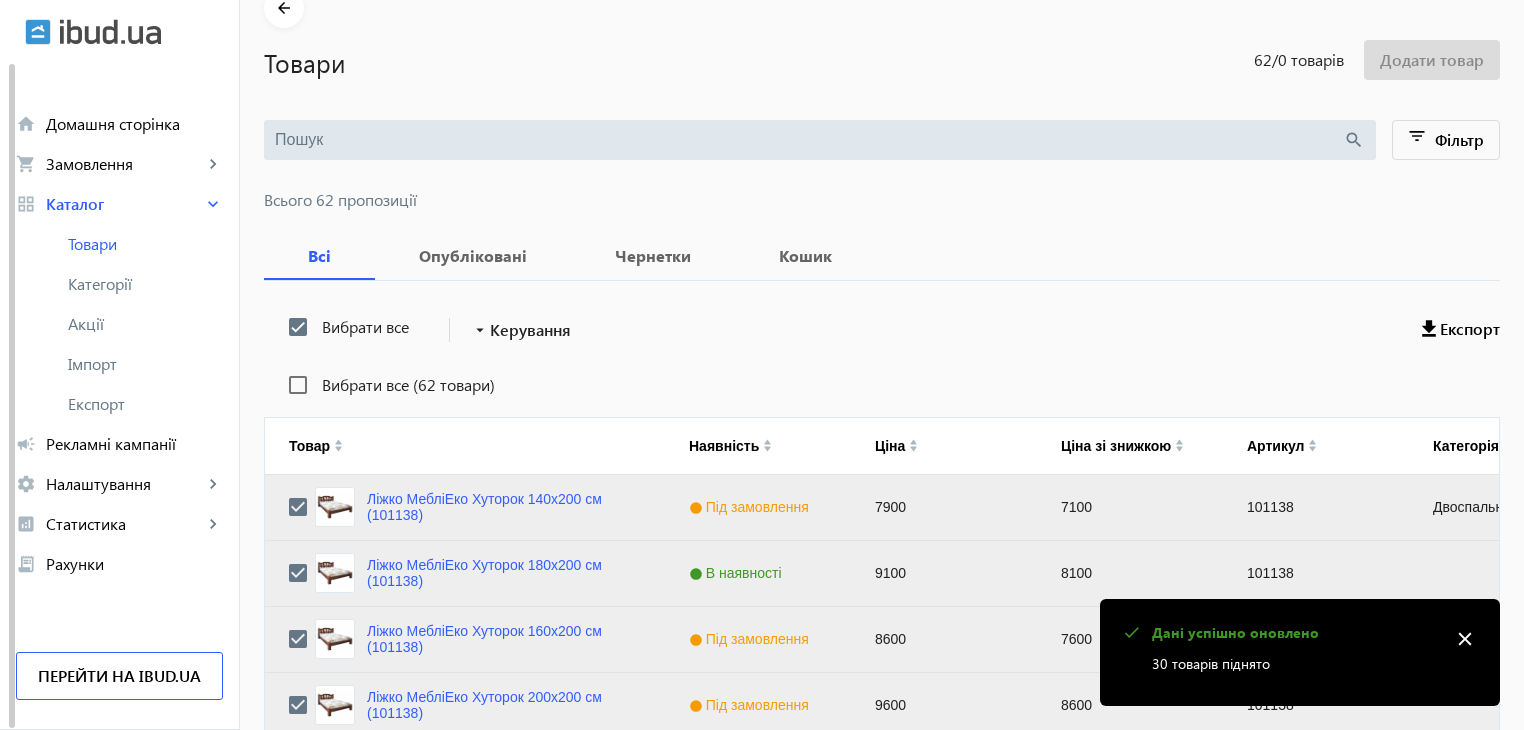 type 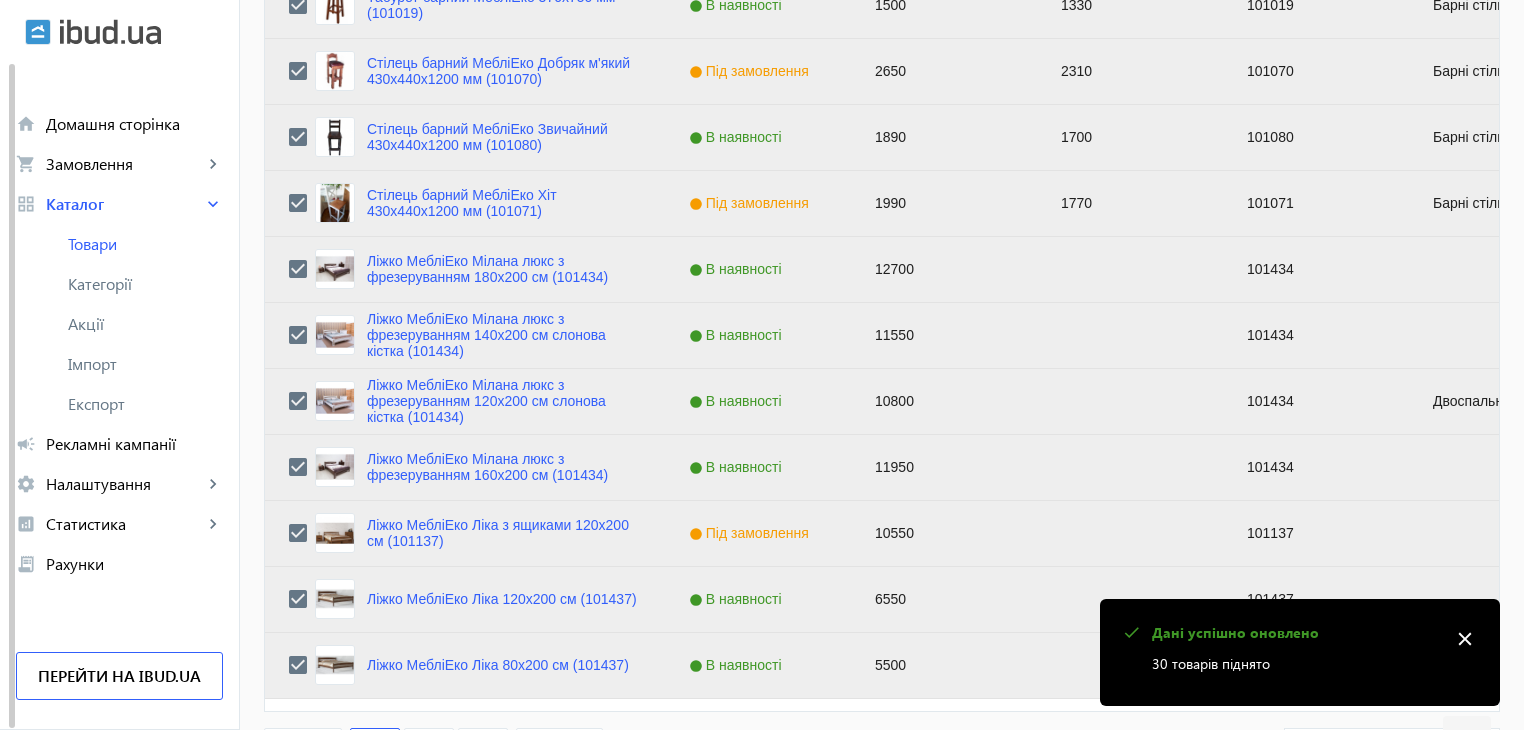 scroll, scrollTop: 2016, scrollLeft: 0, axis: vertical 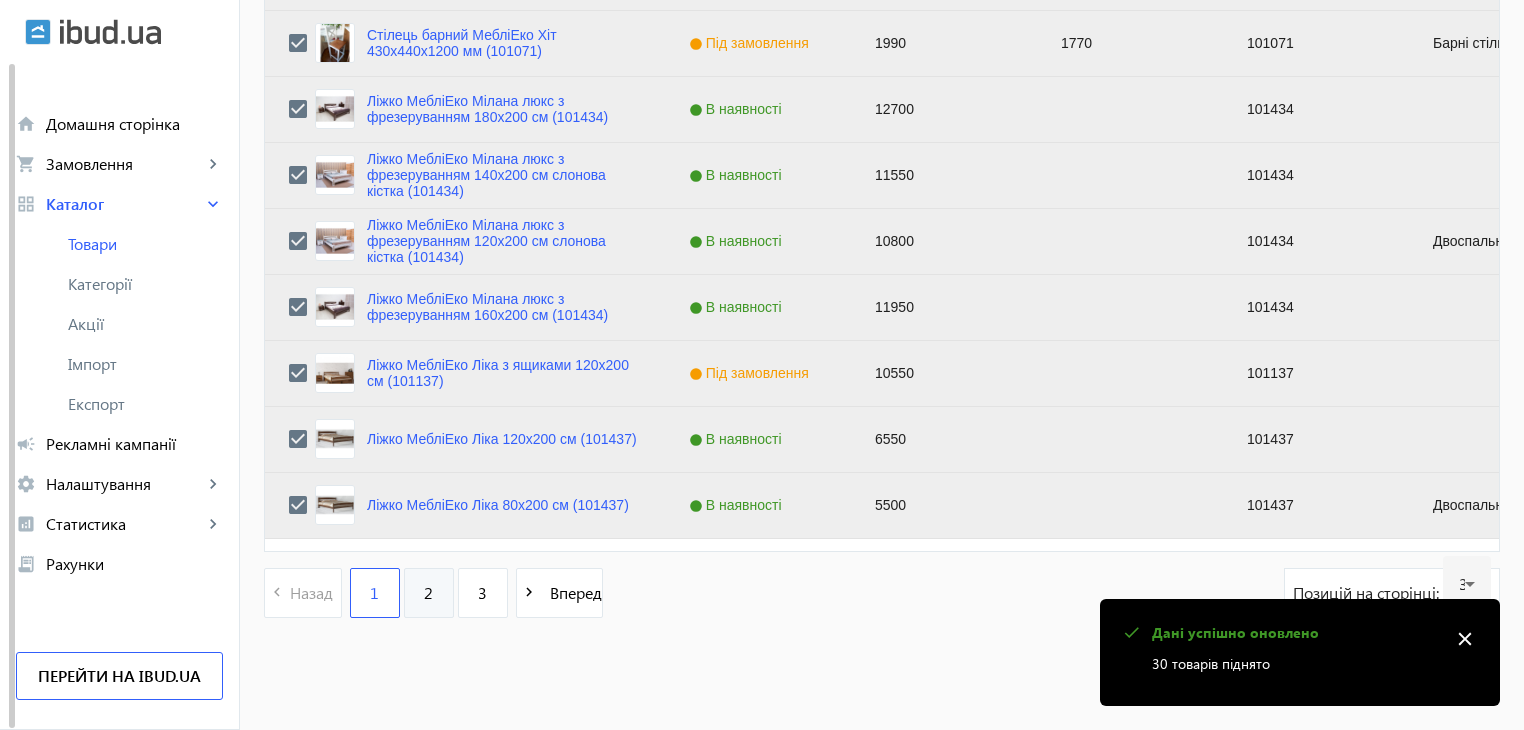 click on "2" 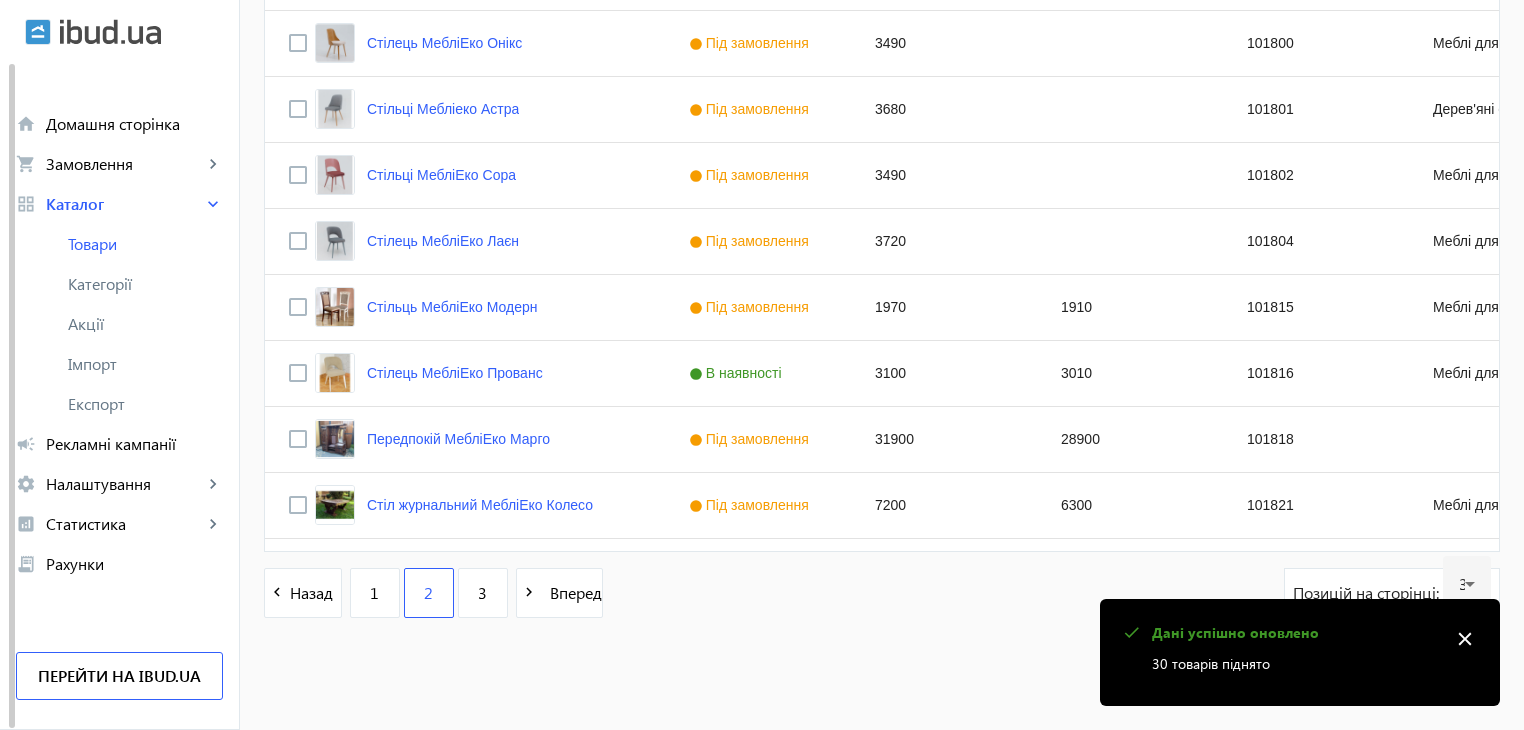 scroll, scrollTop: 0, scrollLeft: 0, axis: both 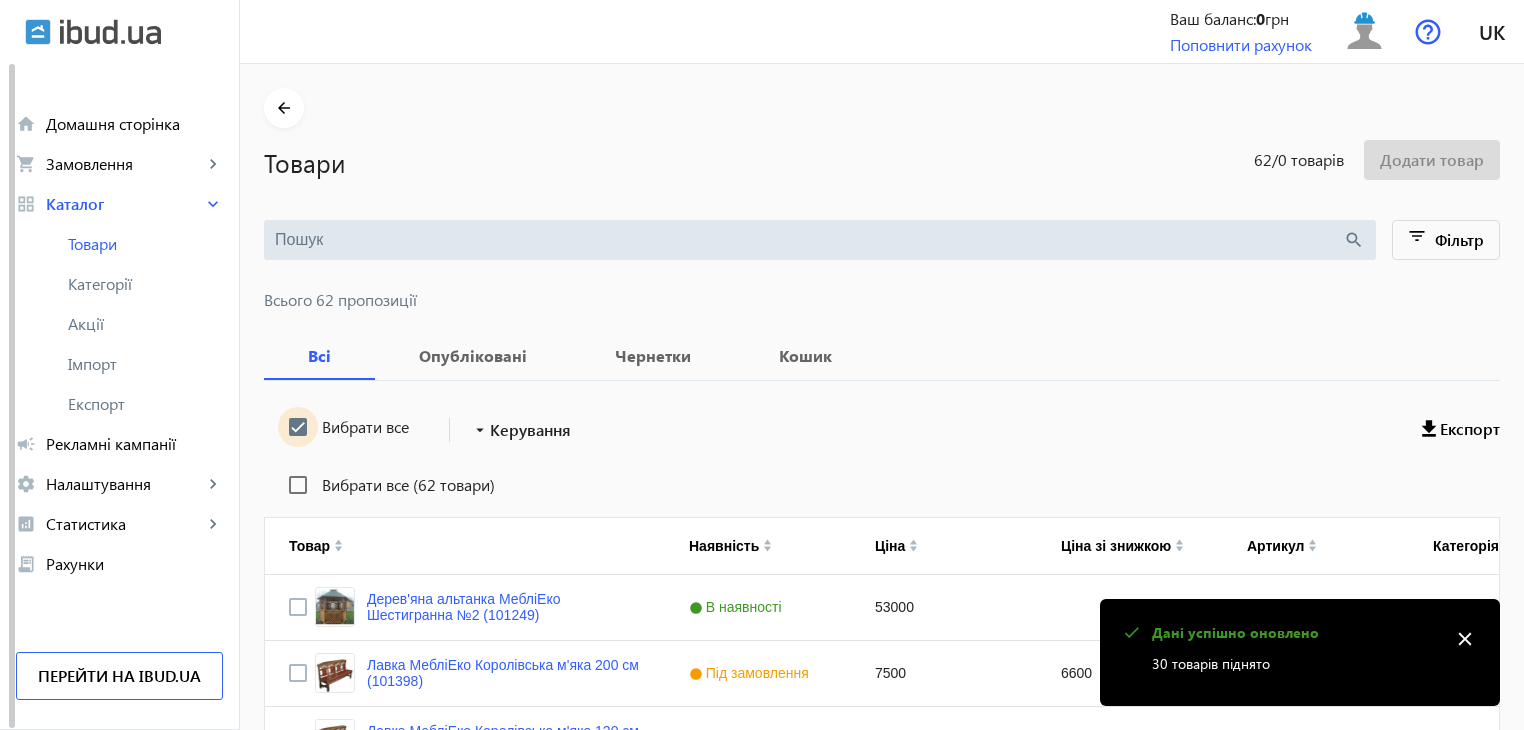 click on "Вибрати все" at bounding box center [298, 427] 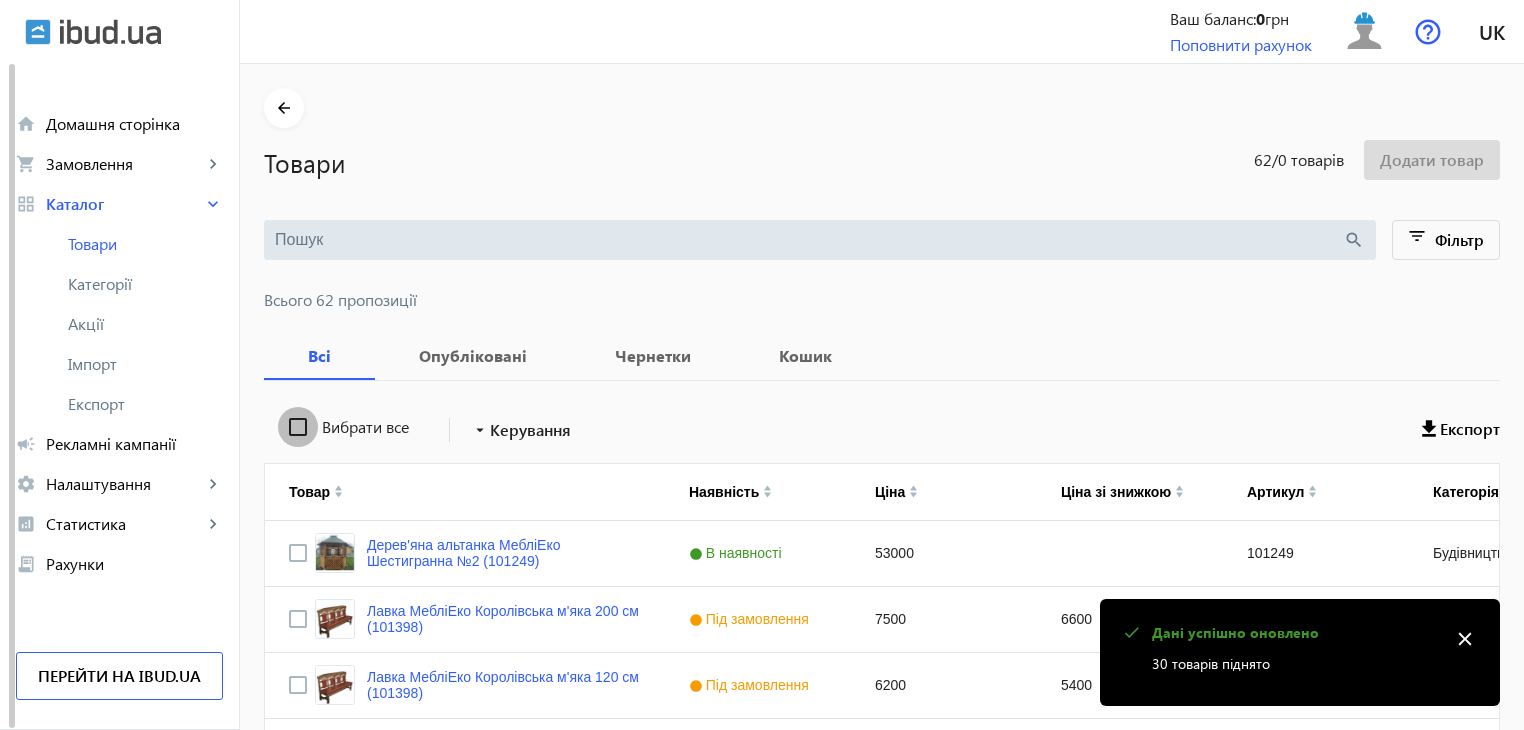 click on "Вибрати все" at bounding box center [298, 427] 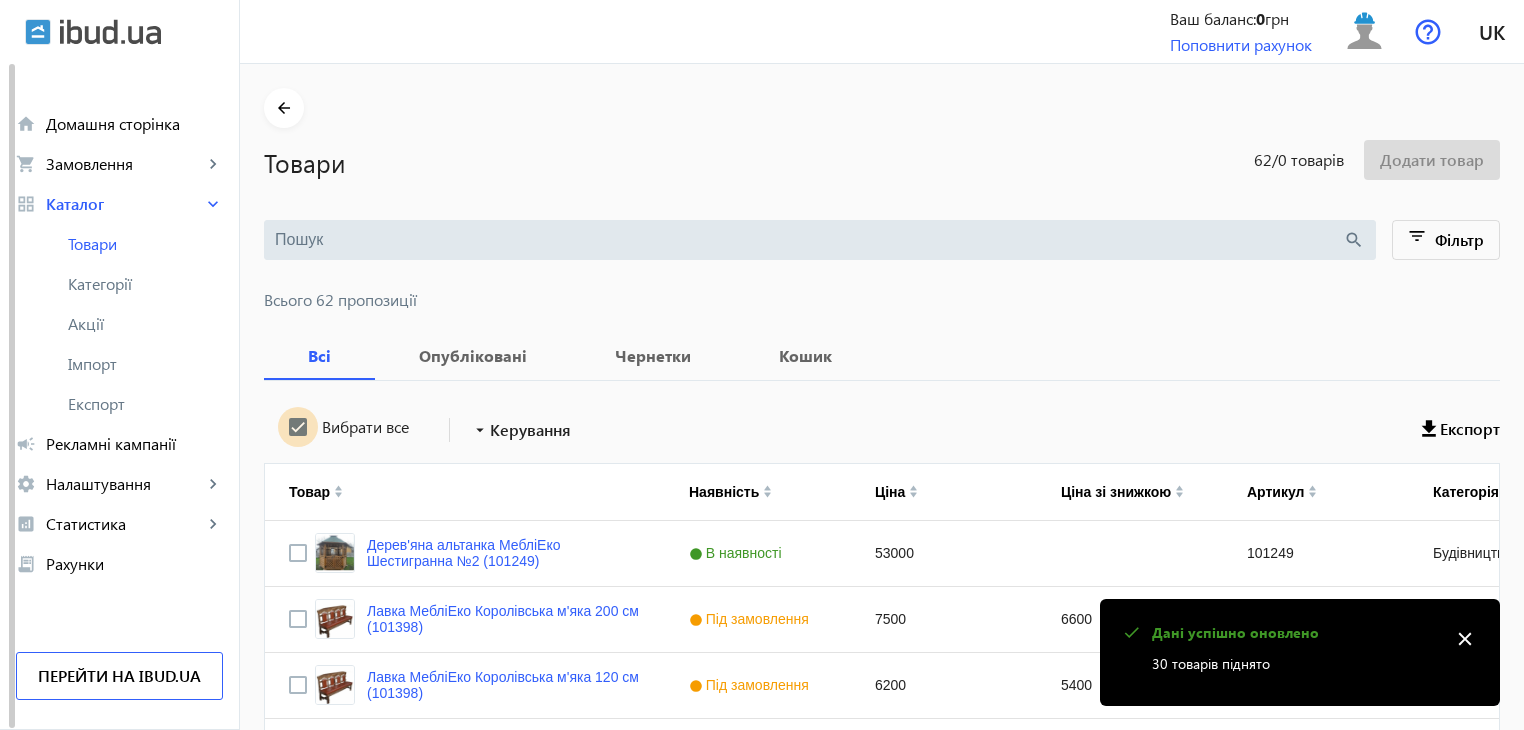 checkbox on "true" 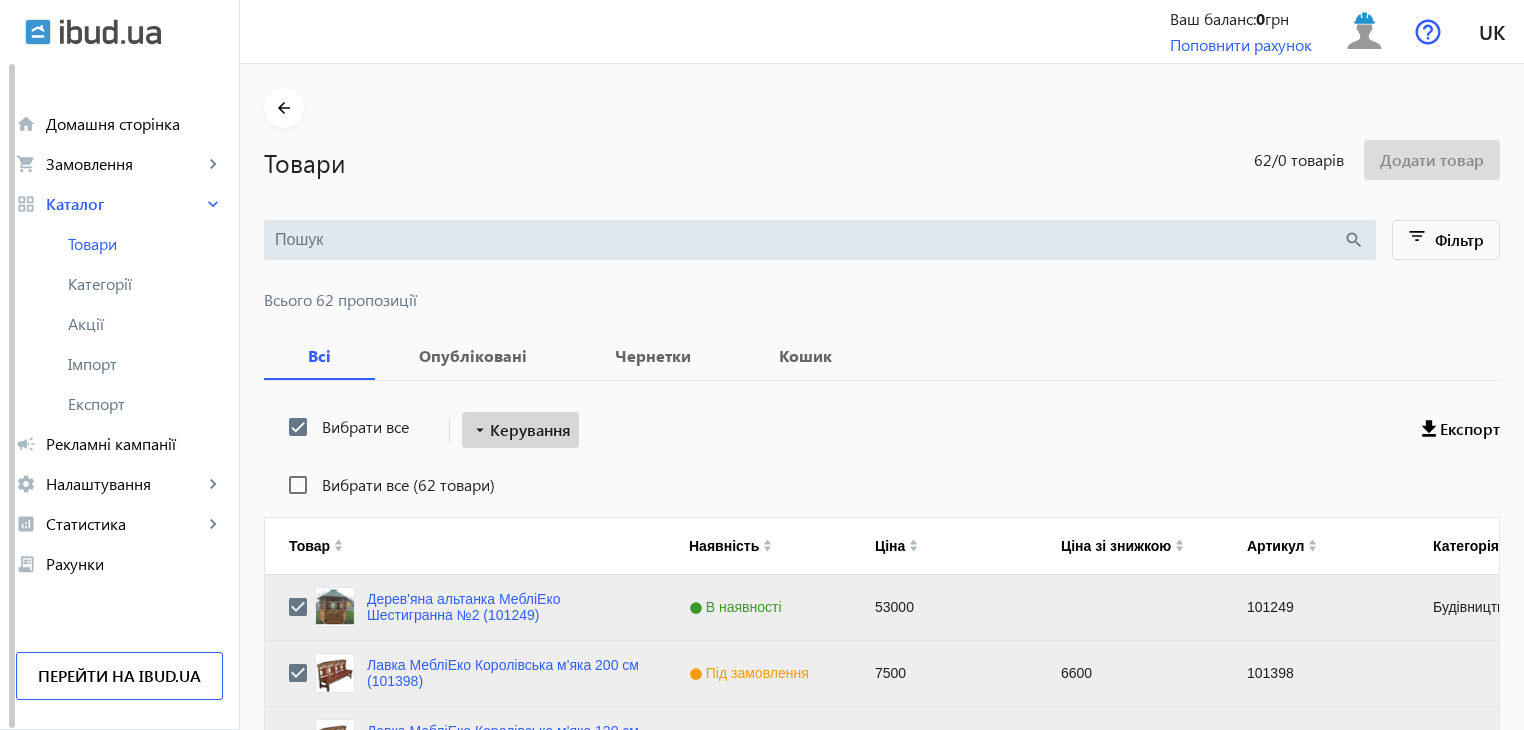 click on "Керування" 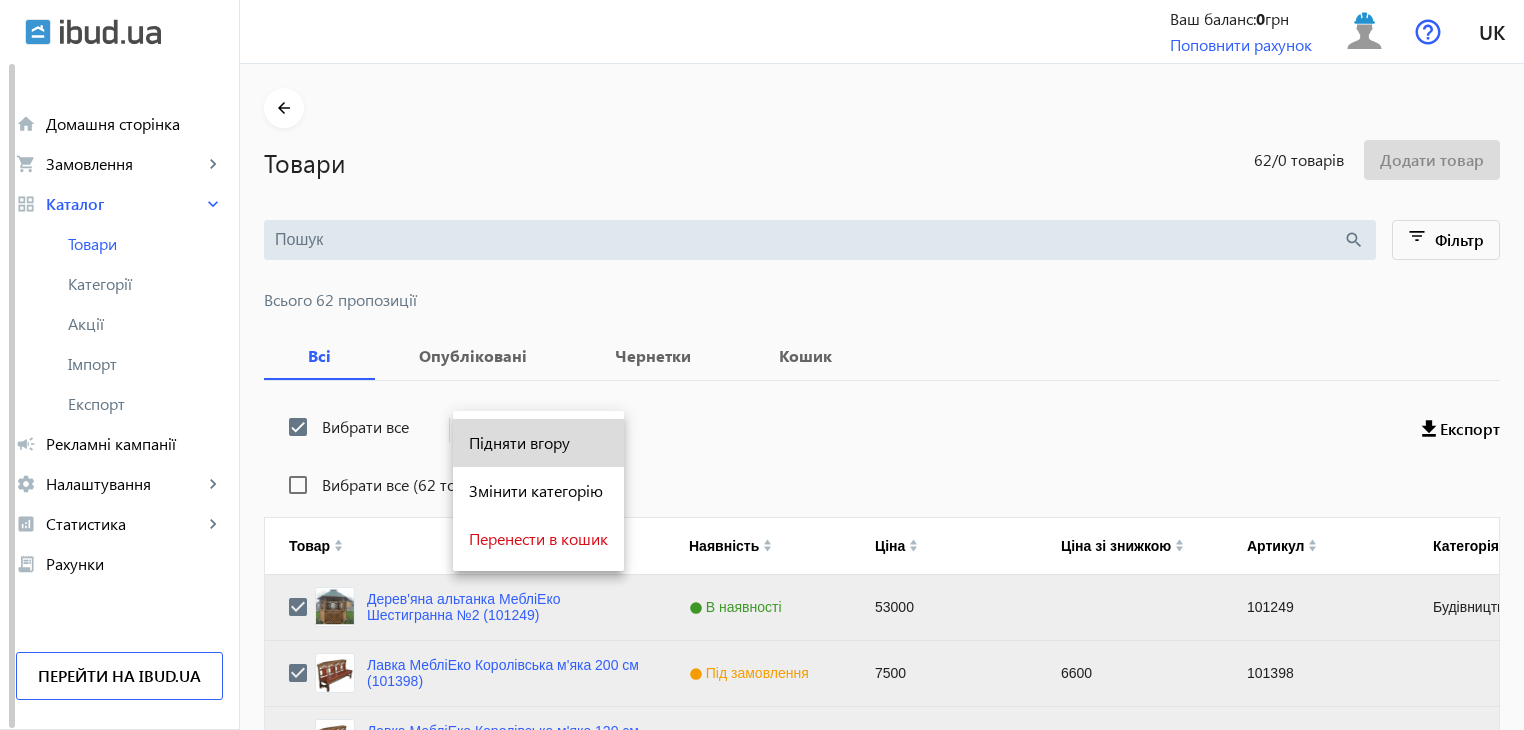 click on "Підняти вгору" at bounding box center (538, 443) 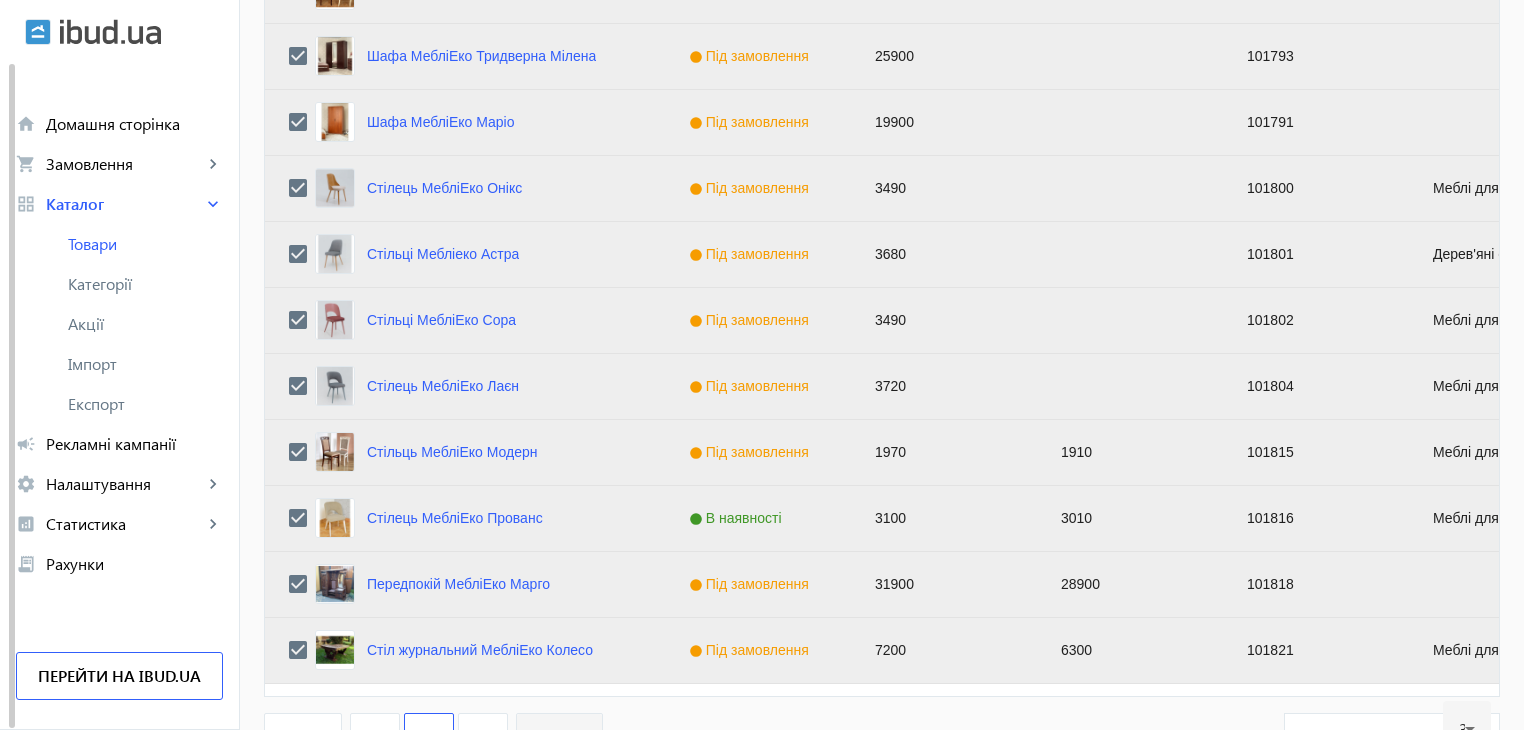 scroll, scrollTop: 2016, scrollLeft: 0, axis: vertical 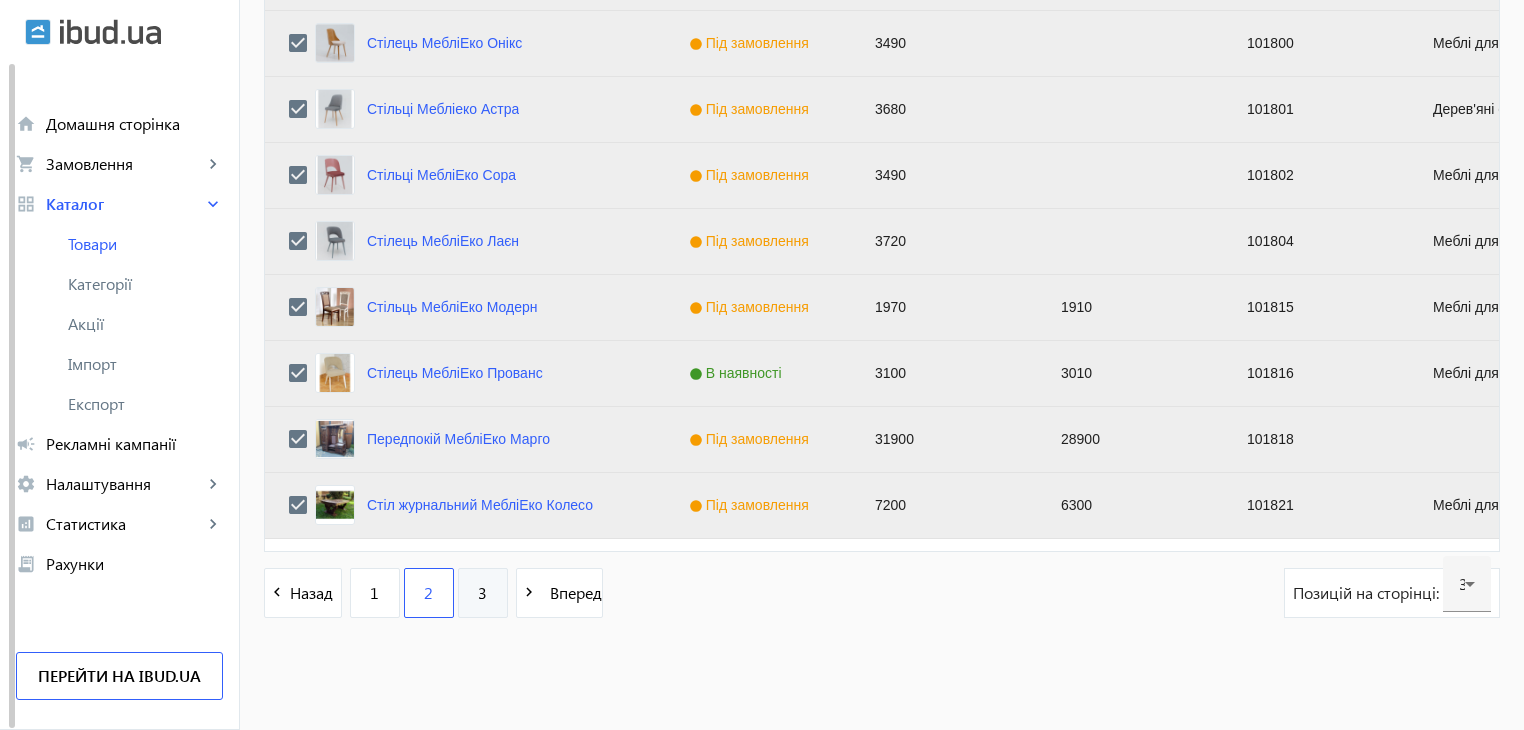 click on "3" 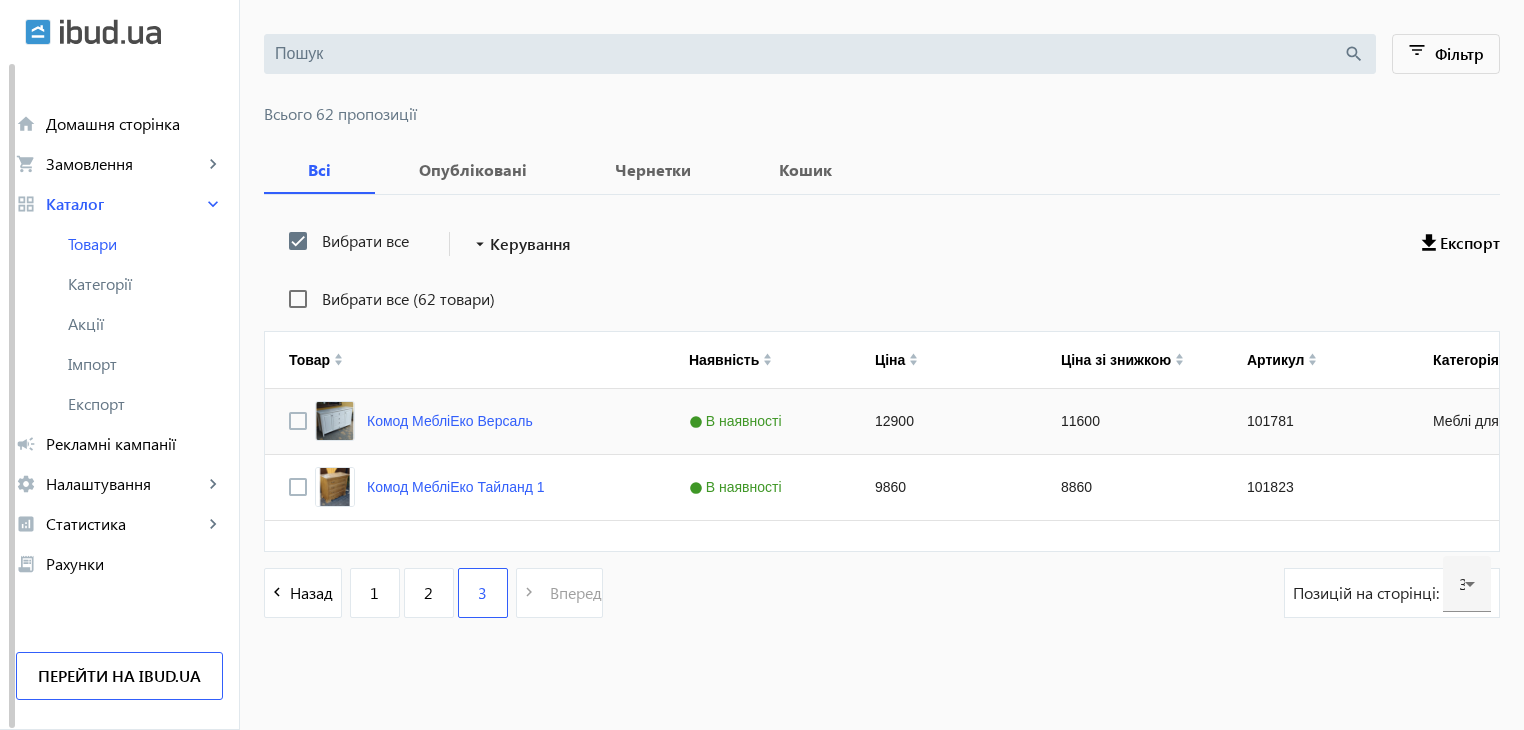 scroll, scrollTop: 0, scrollLeft: 0, axis: both 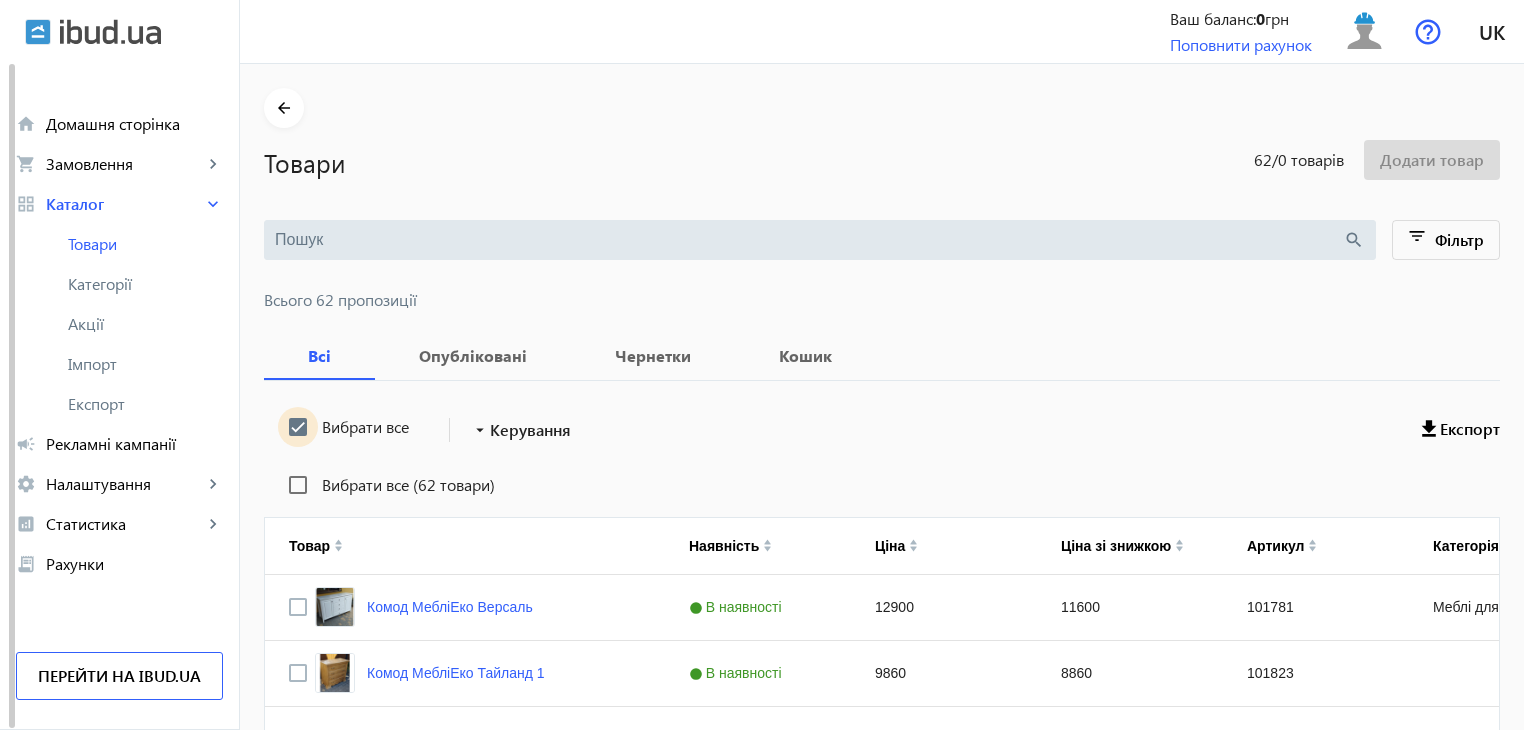 click on "Вибрати все" at bounding box center (298, 427) 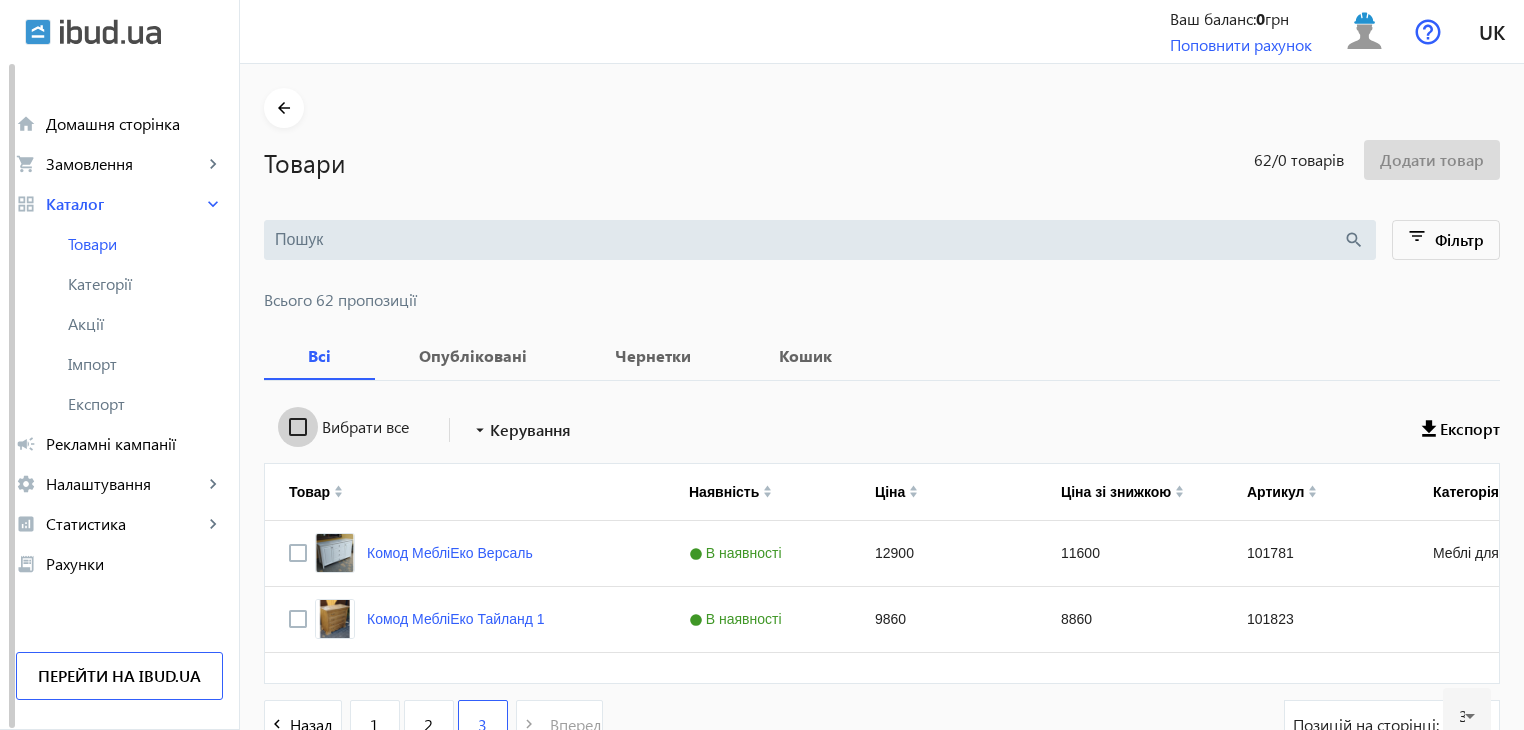 click on "Вибрати все" at bounding box center (298, 427) 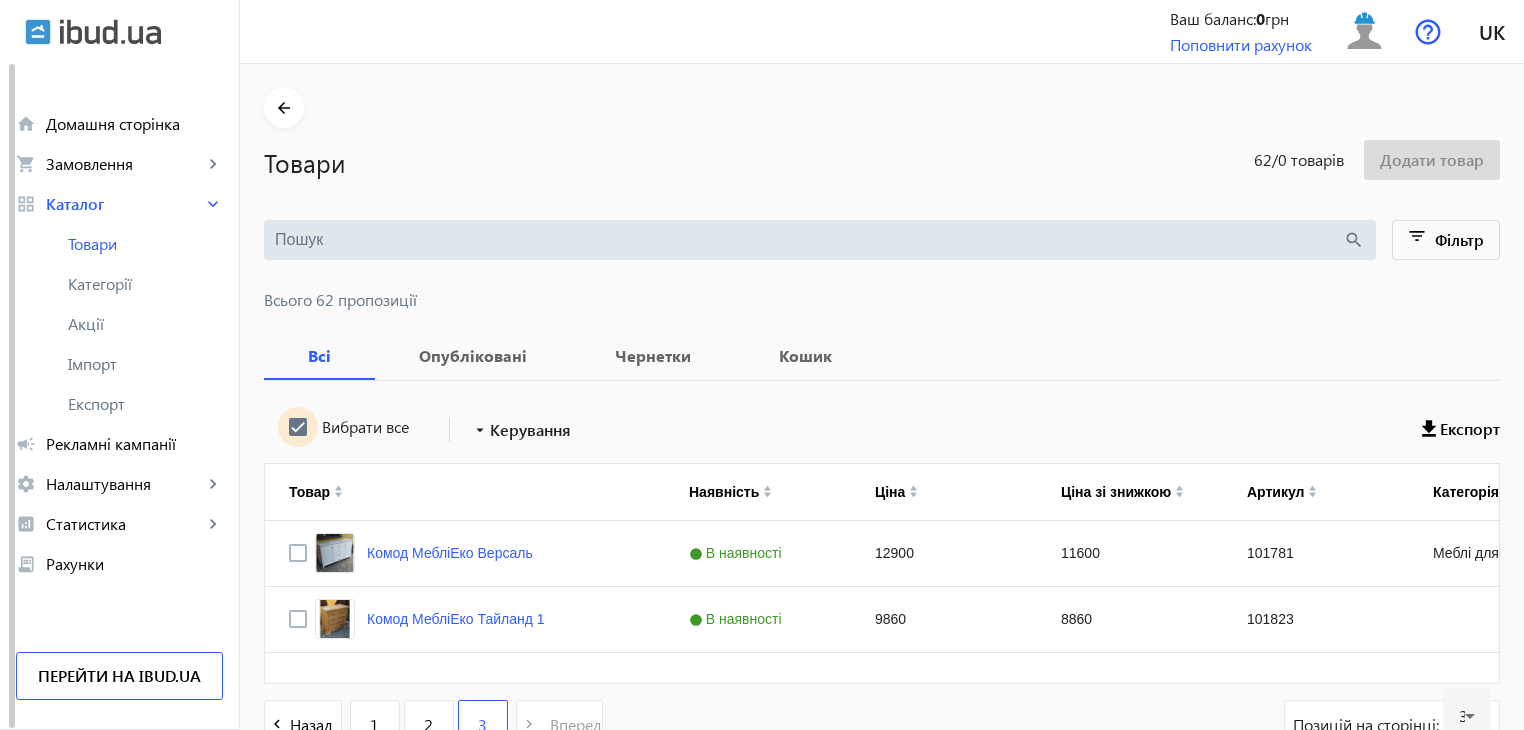 checkbox on "true" 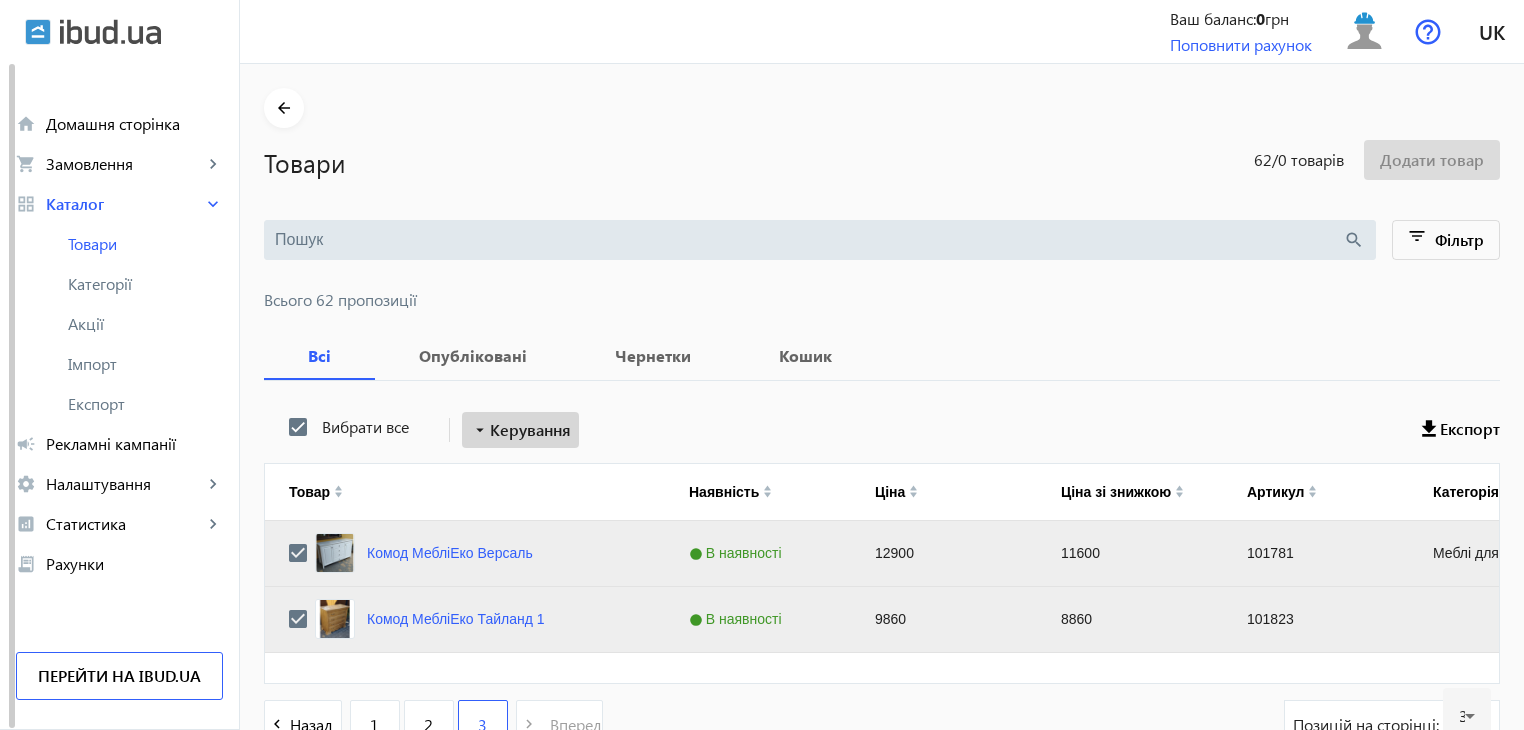 click on "Керування" 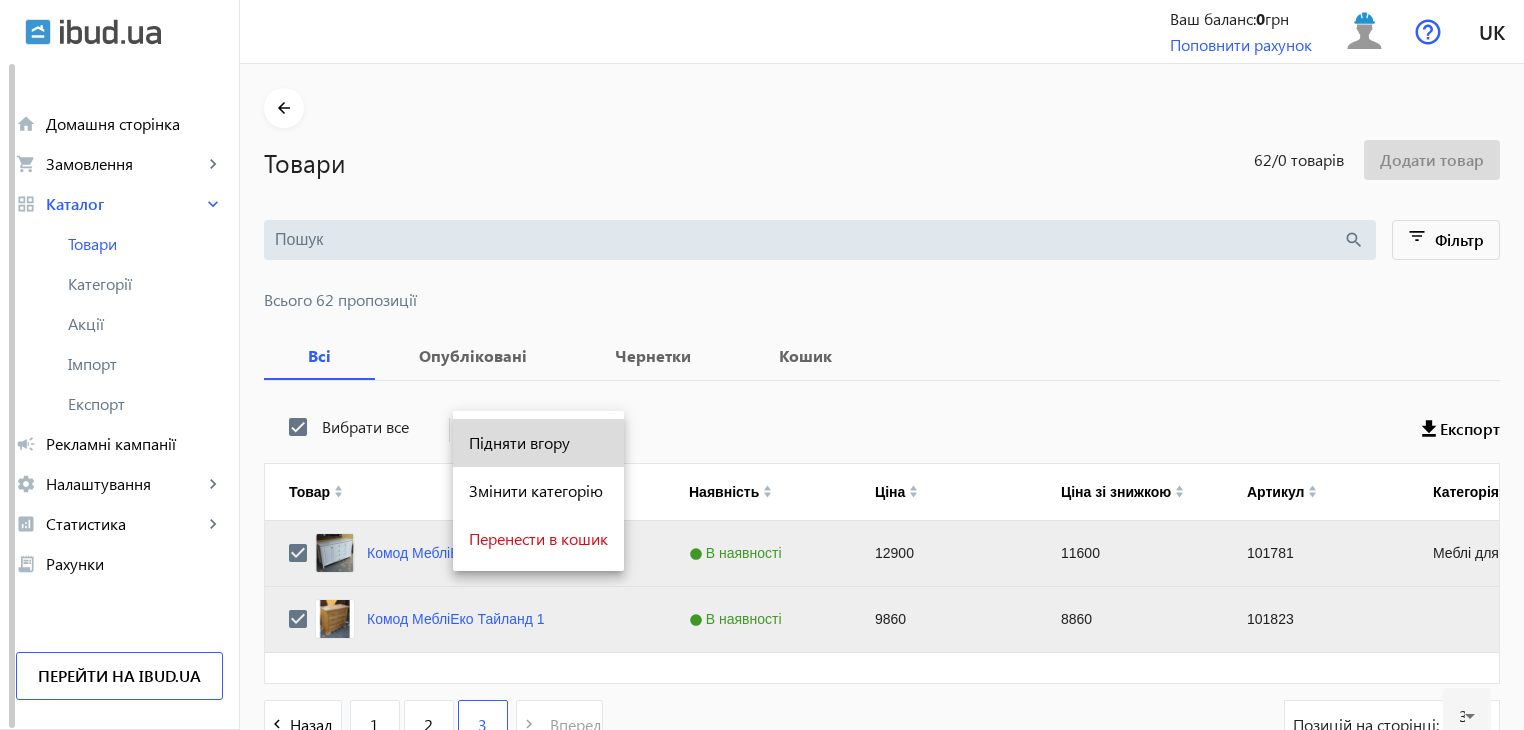 click on "Підняти вгору" at bounding box center (538, 443) 